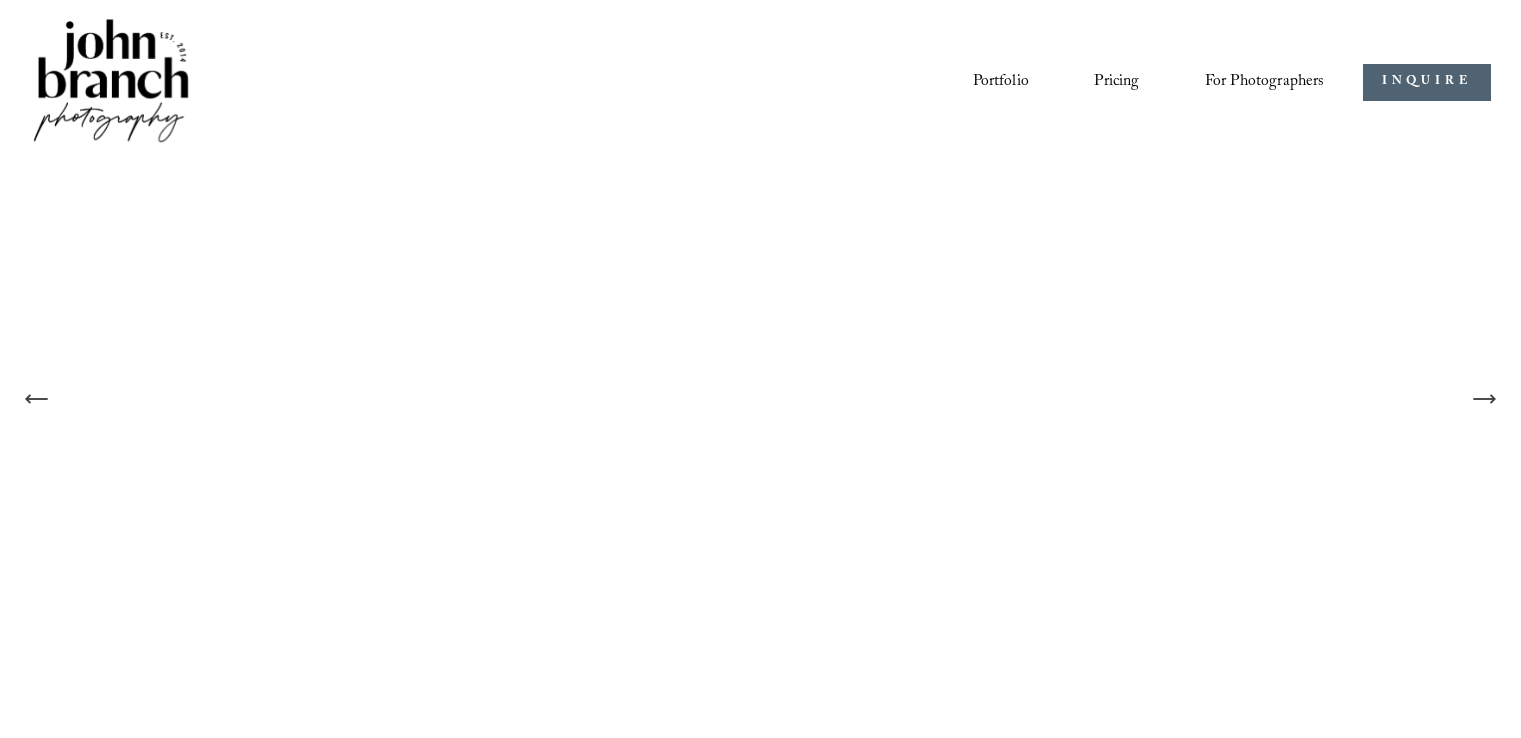 scroll, scrollTop: 0, scrollLeft: 0, axis: both 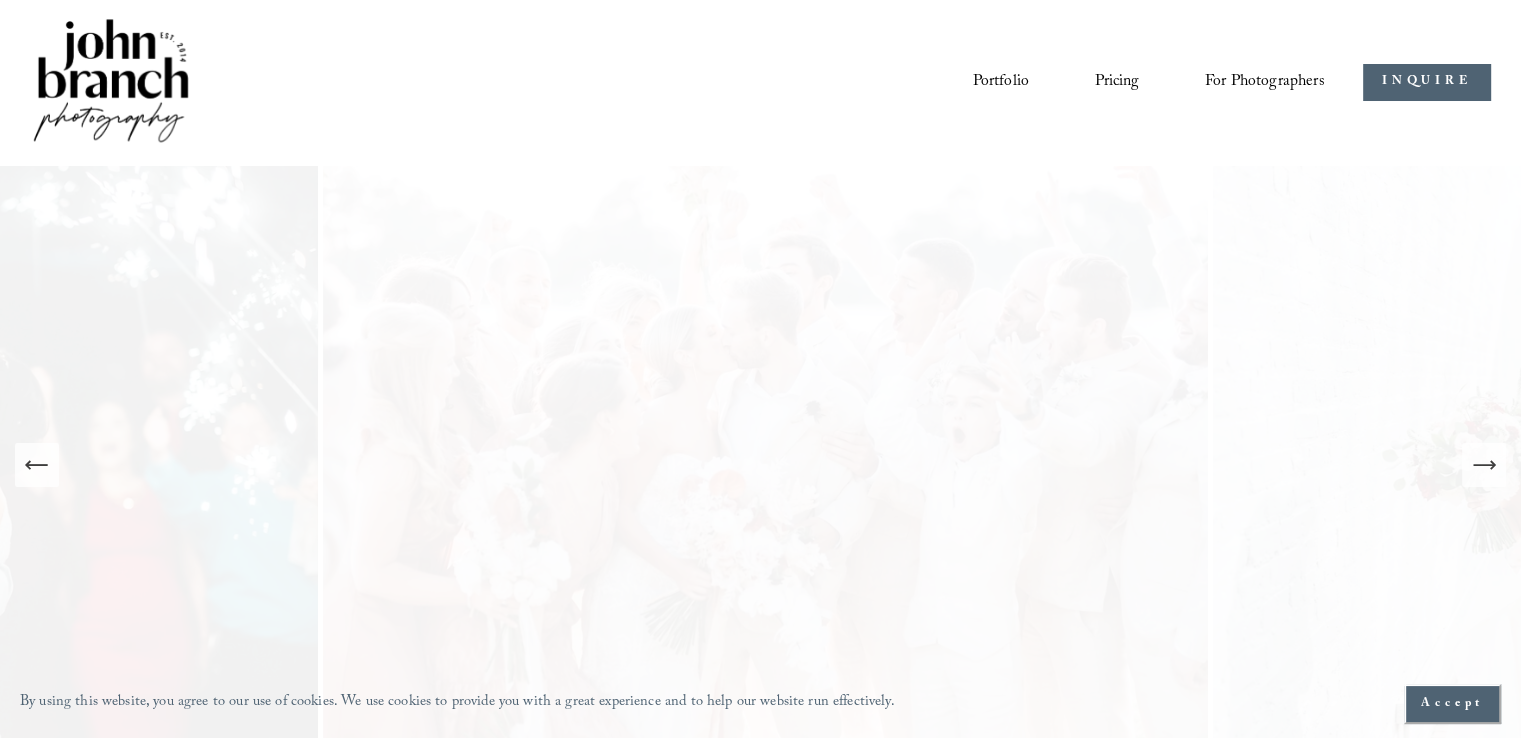 click on "Portfolio" at bounding box center (1001, 83) 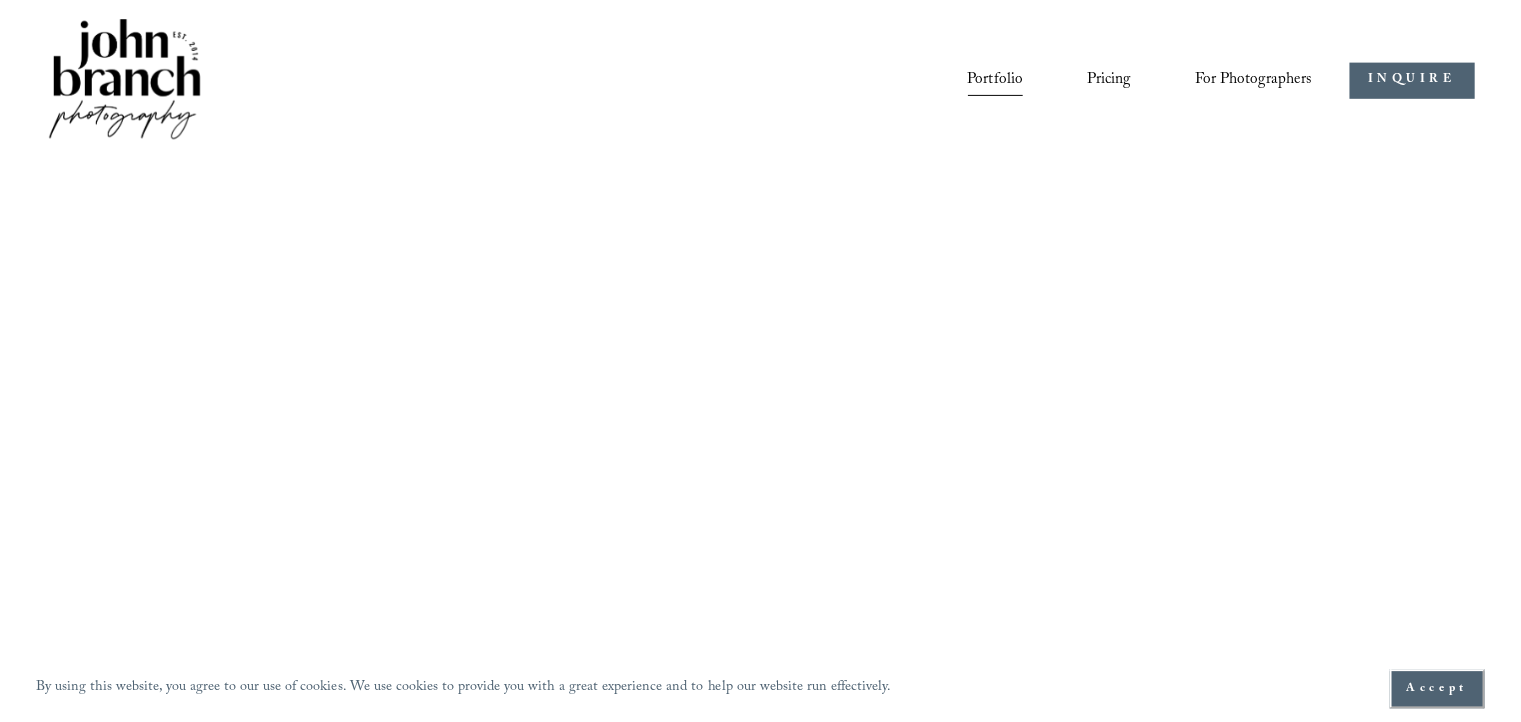 scroll, scrollTop: 0, scrollLeft: 0, axis: both 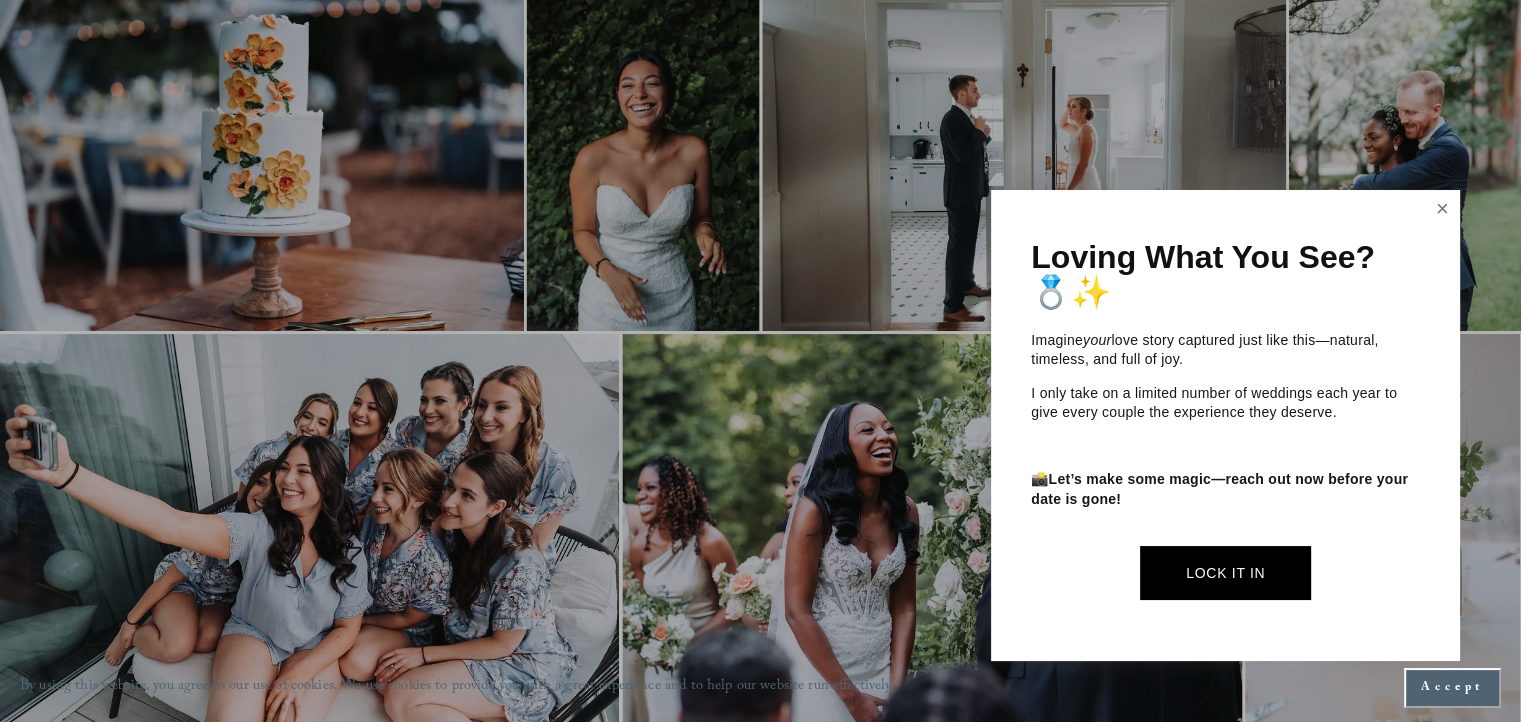 click at bounding box center [1443, 209] 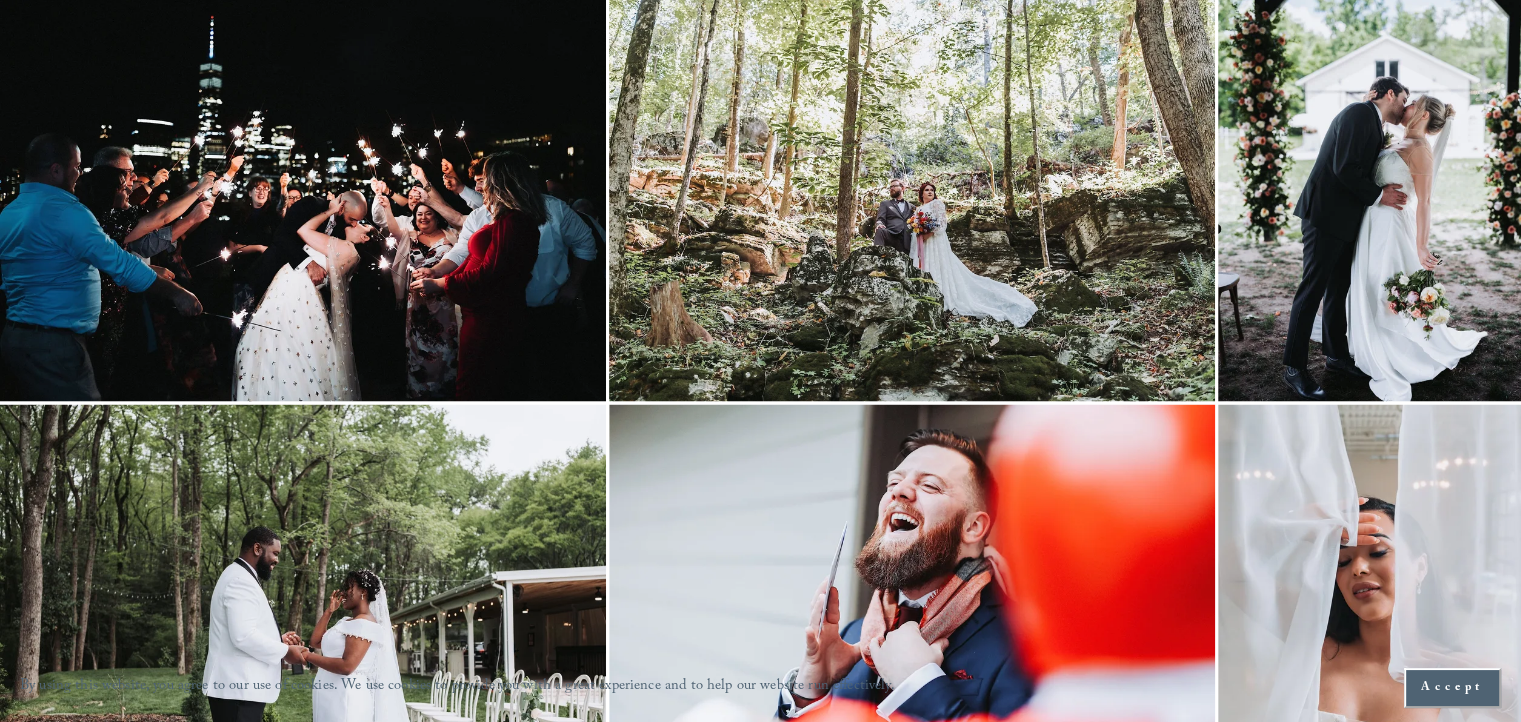 scroll, scrollTop: 3700, scrollLeft: 0, axis: vertical 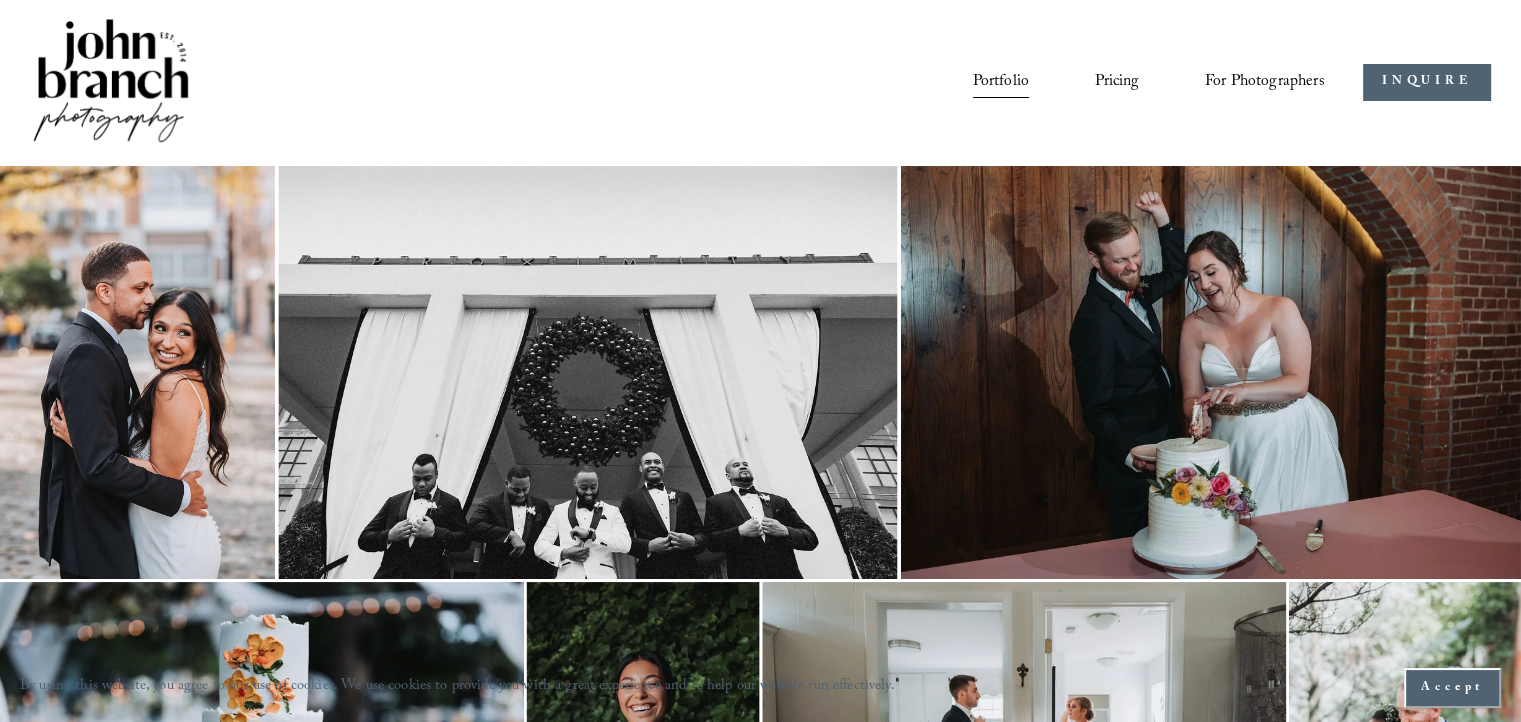 click on "Pricing" at bounding box center [1116, 83] 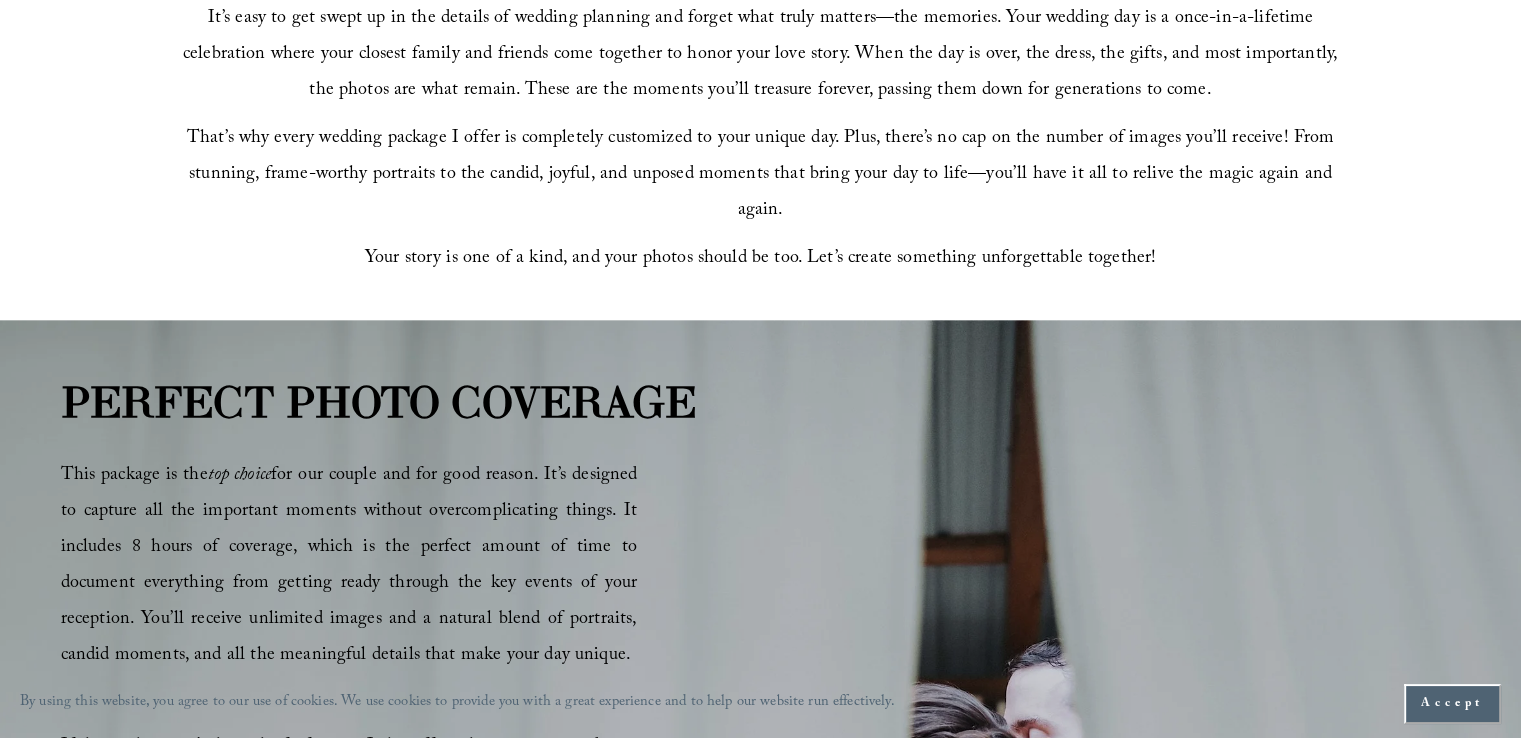 scroll, scrollTop: 595, scrollLeft: 0, axis: vertical 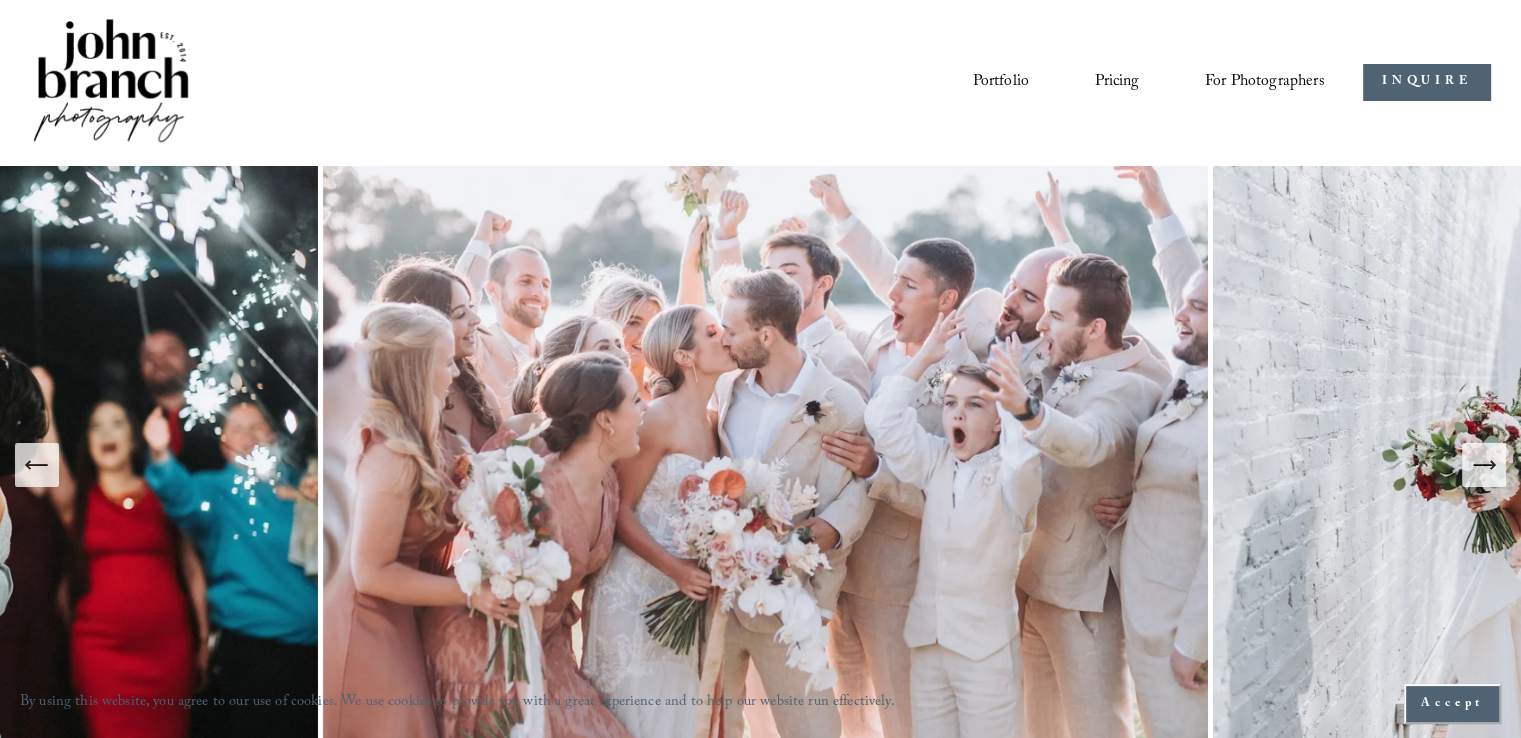click on "Pricing" at bounding box center [1116, 83] 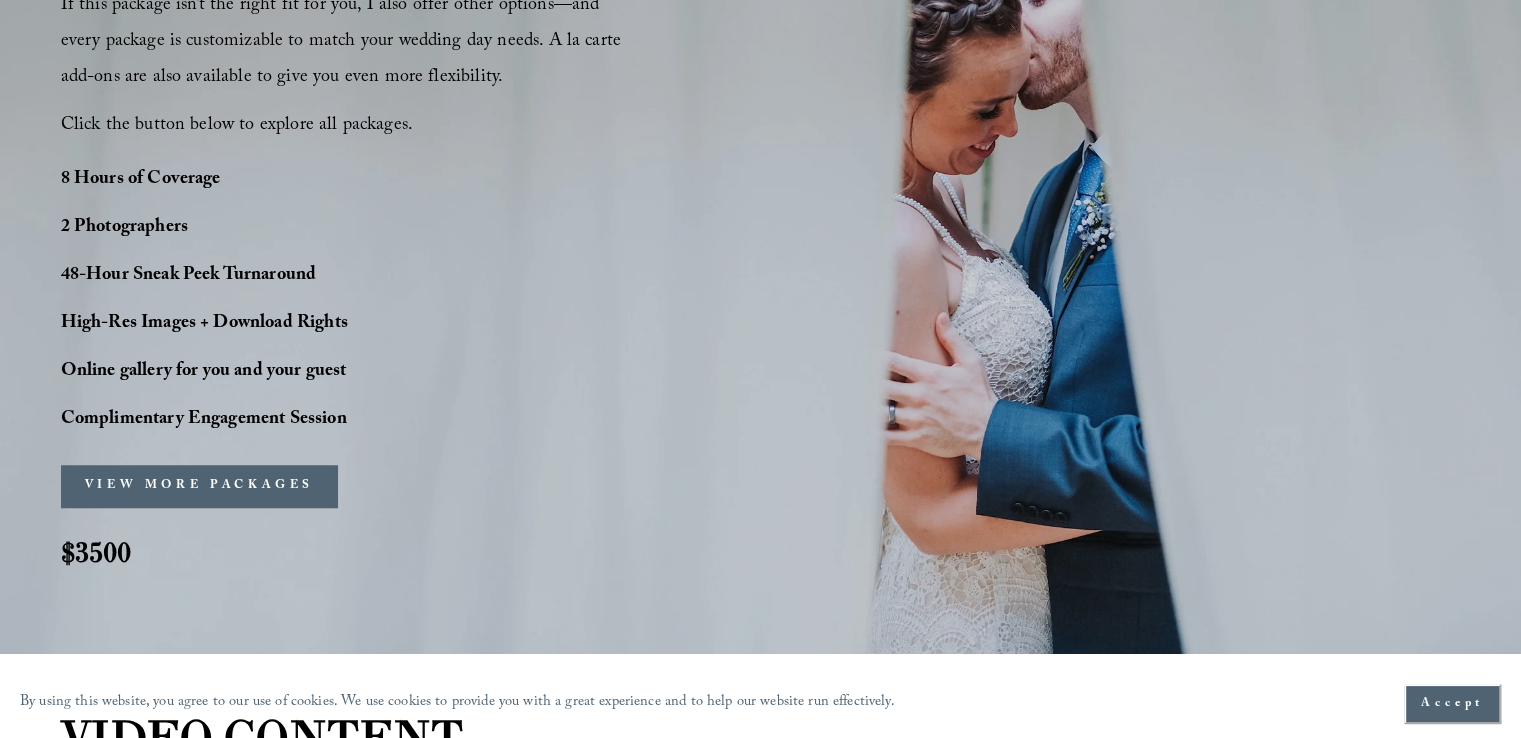 scroll, scrollTop: 1500, scrollLeft: 0, axis: vertical 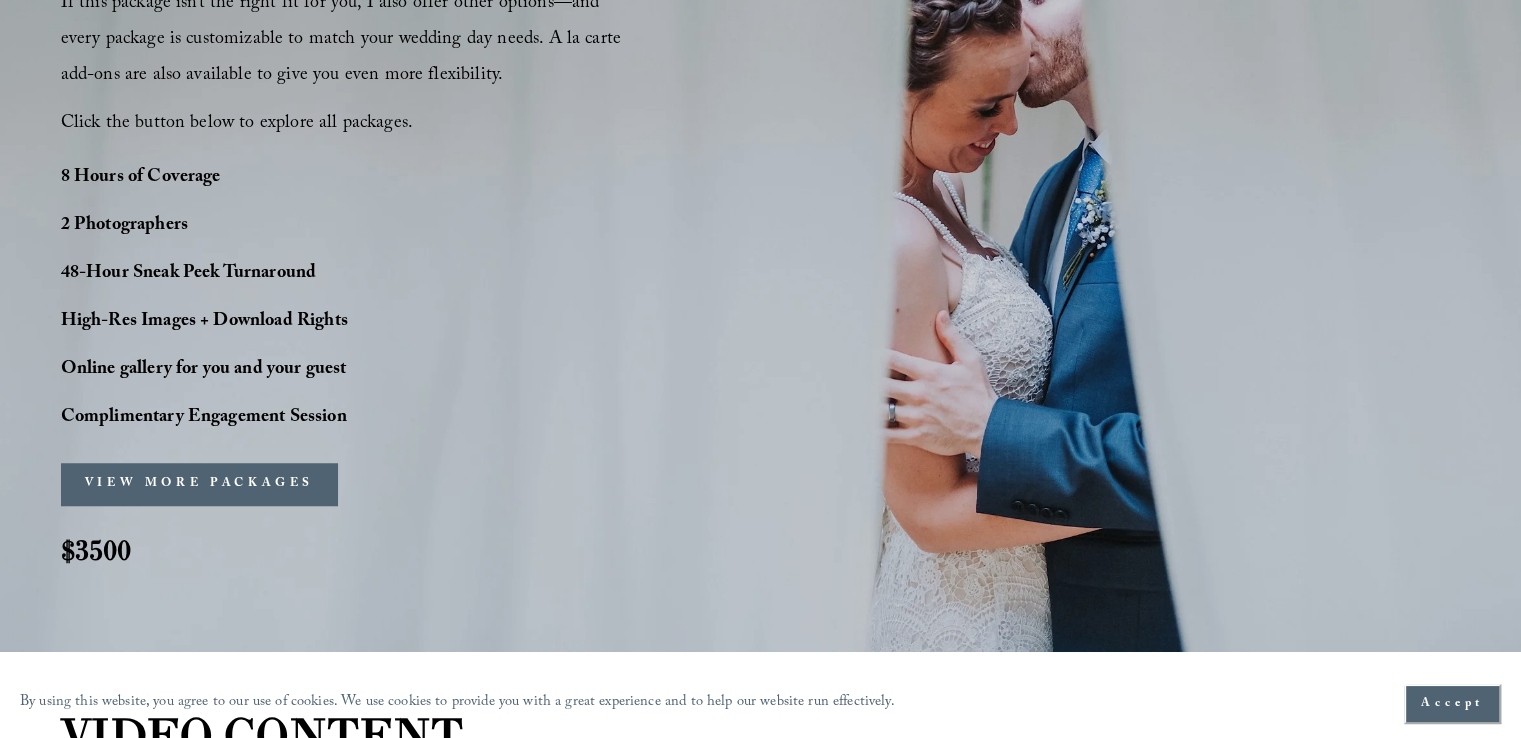 click on "VIEW MORE PACKAGES" at bounding box center [200, 484] 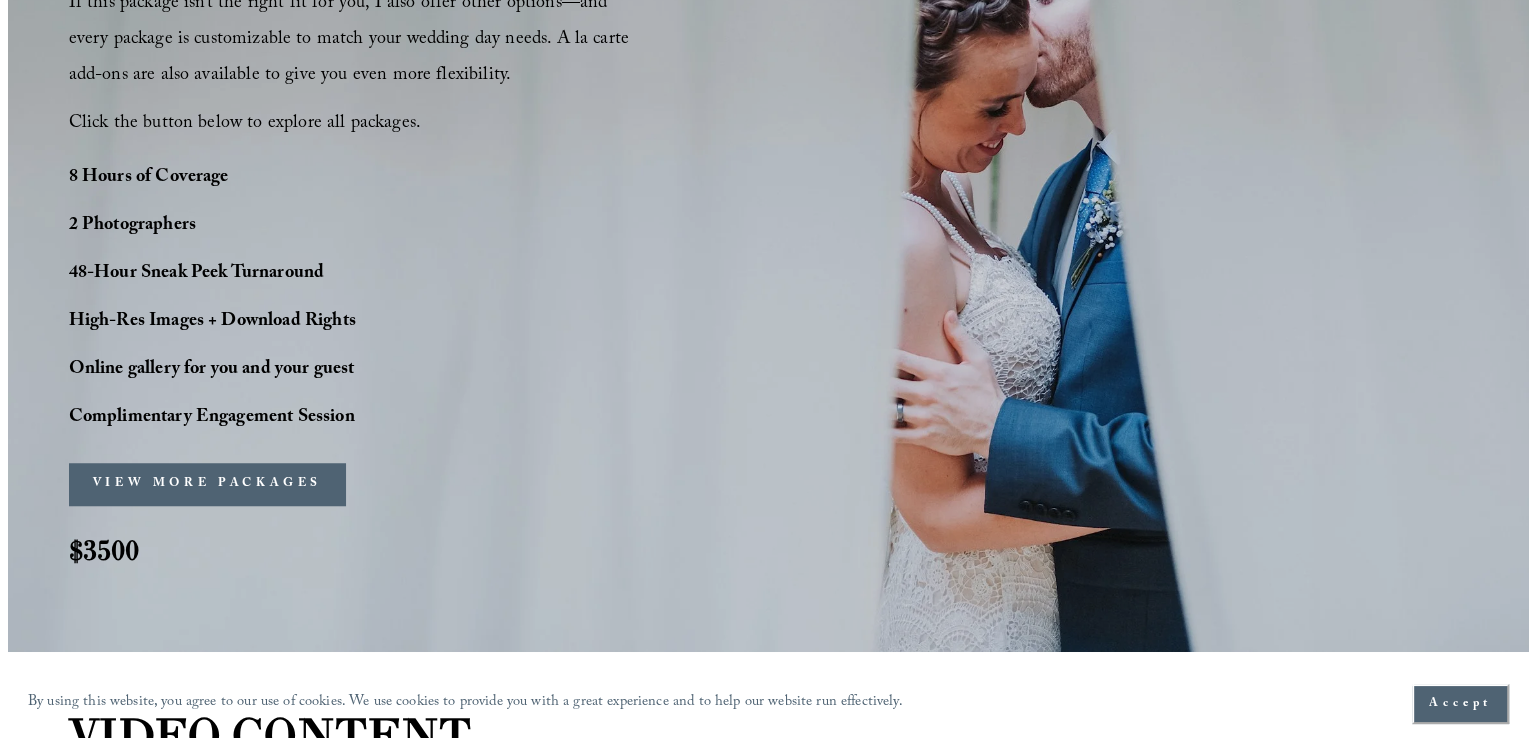 scroll, scrollTop: 1504, scrollLeft: 0, axis: vertical 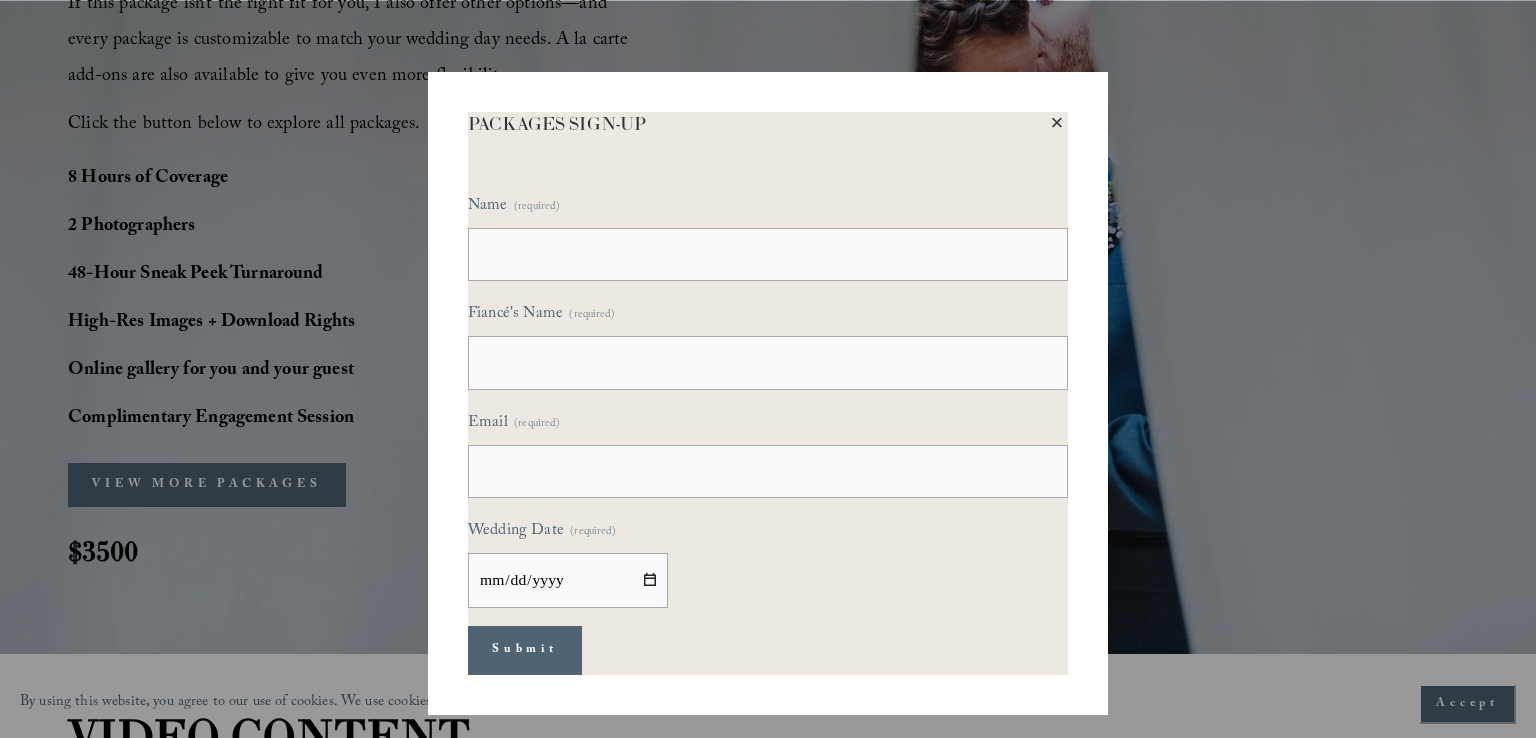 click on "×" at bounding box center (1057, 123) 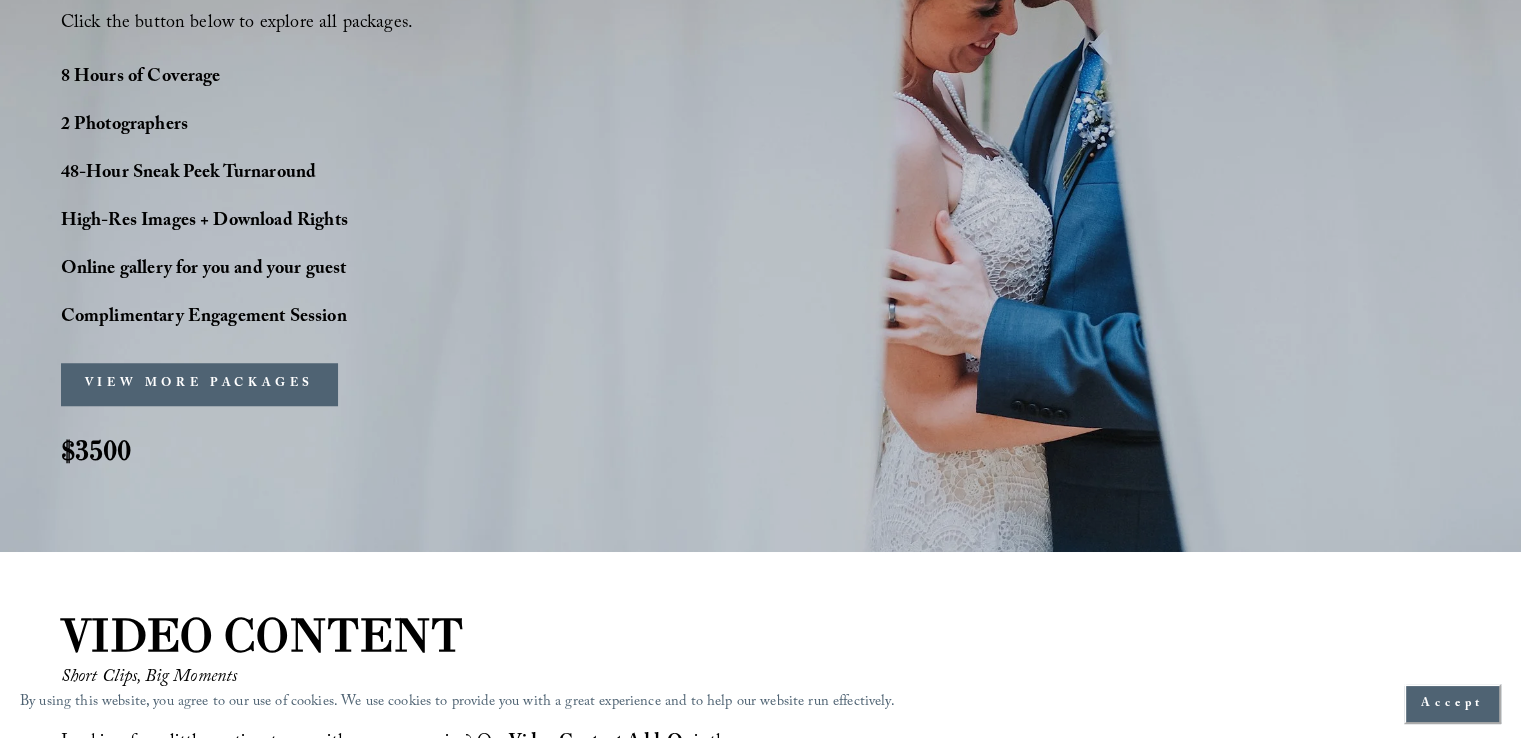 scroll, scrollTop: 1500, scrollLeft: 0, axis: vertical 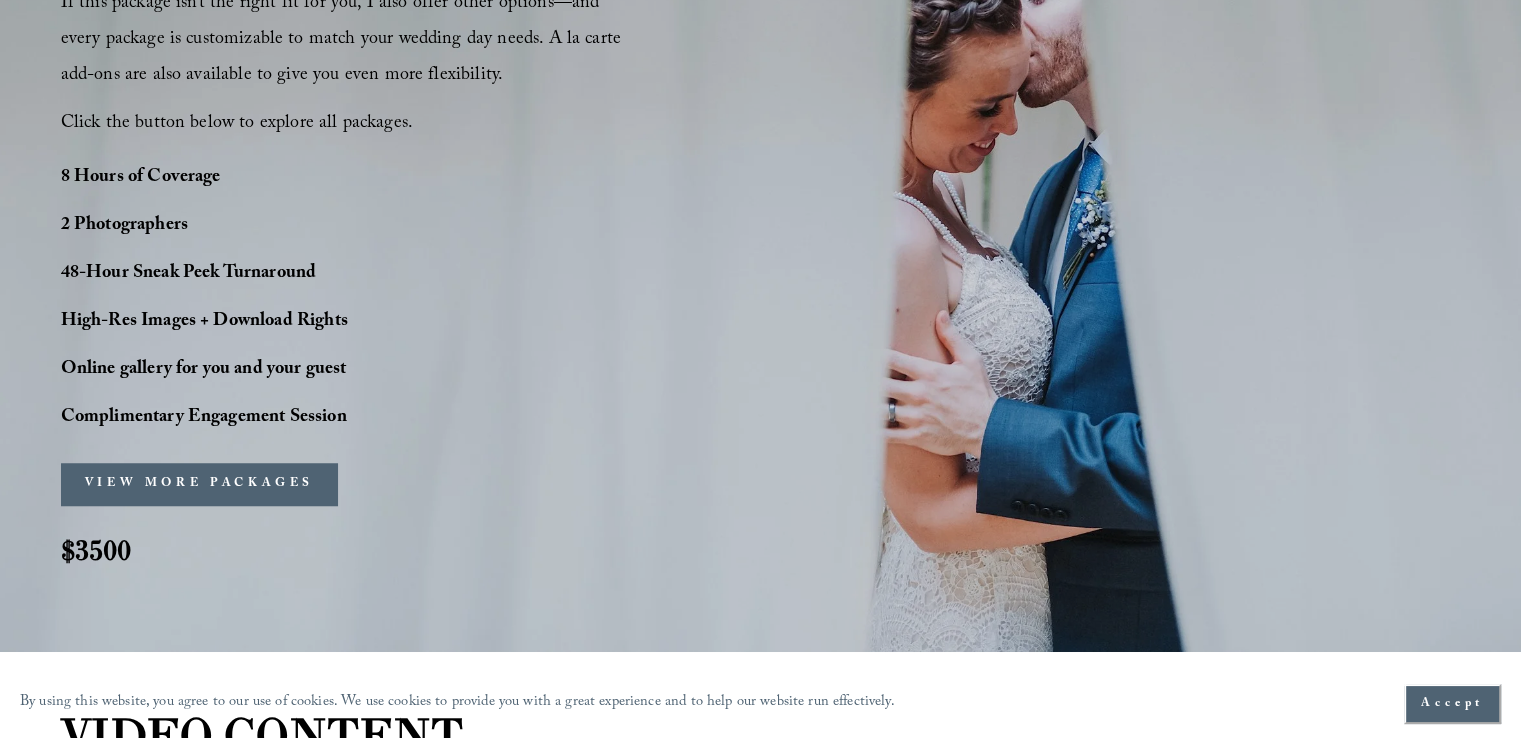 click on "PERFECT PHOTO COVERAGE
This package is the  top choice  for our couple and for good reason. It’s designed to capture all the important moments without overcomplicating things. It includes 8 hours of coverage, which is the perfect amount of time to document everything from getting ready through the key events of your reception. You’ll receive unlimited images and a natural blend of portraits, candid moments, and all the meaningful details that make your day unique. If this package isn’t the right fit for you, I also offer other options—and every package is customizable to match your wedding day needs. A la carte add-ons are also available to give you even more flexibility. Click the button below to explore all packages.
8 Hours of Coverage 2 Photographers 48-Hour Sneak Peek Turnaround High-Res Images + Download Rights Online gallery for you and your guest Complimentary Engagement Session" at bounding box center (760, 114) 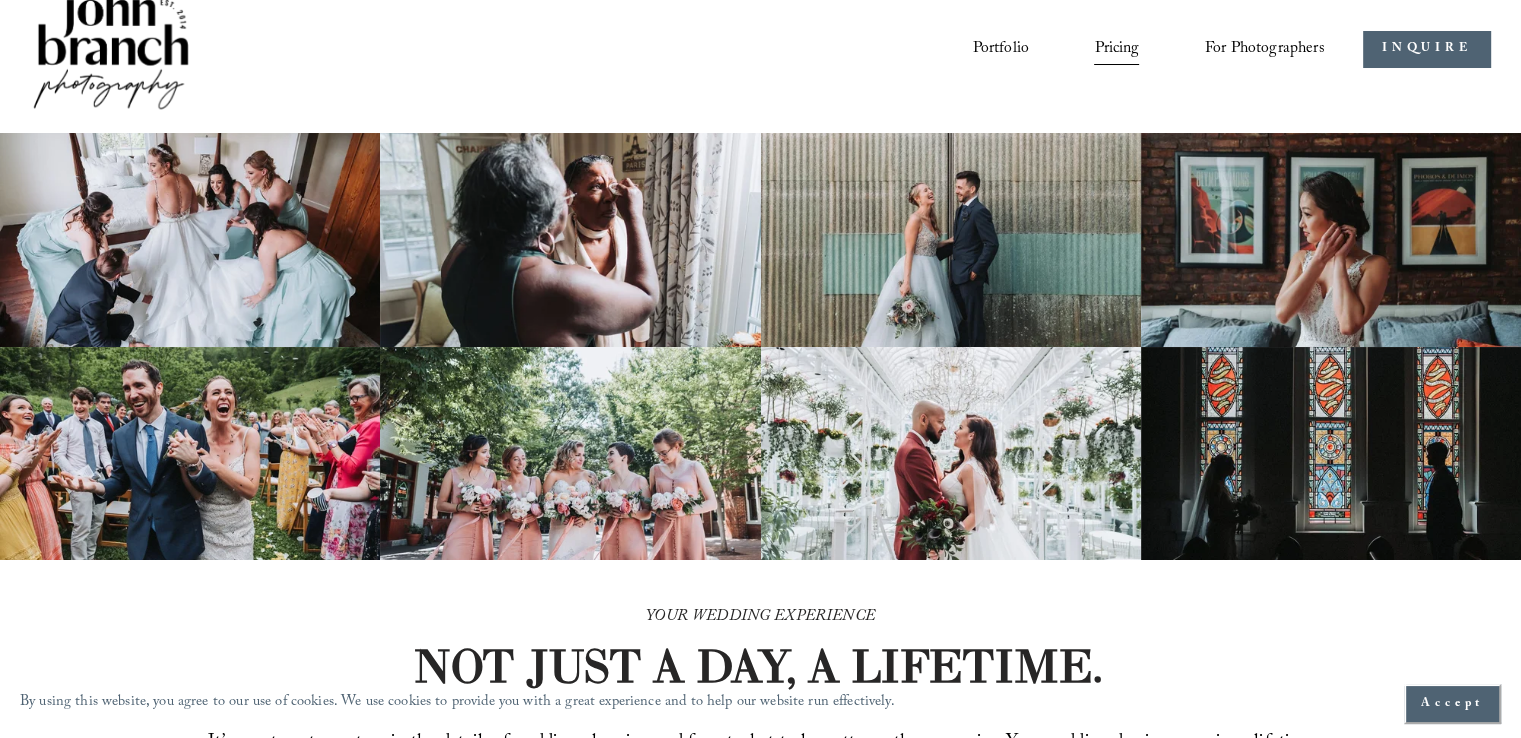 scroll, scrollTop: 0, scrollLeft: 0, axis: both 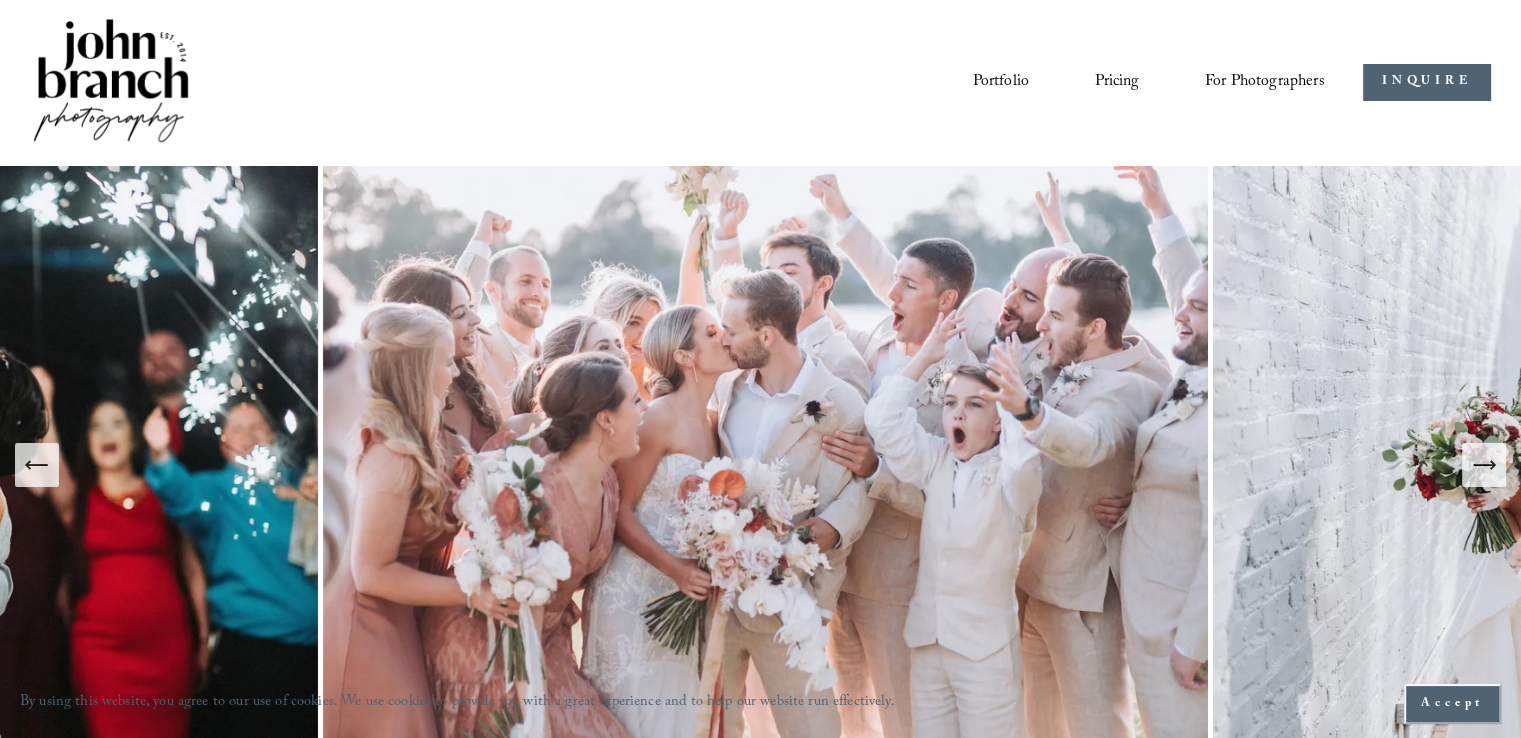 click on "Portfolio" at bounding box center [1001, 83] 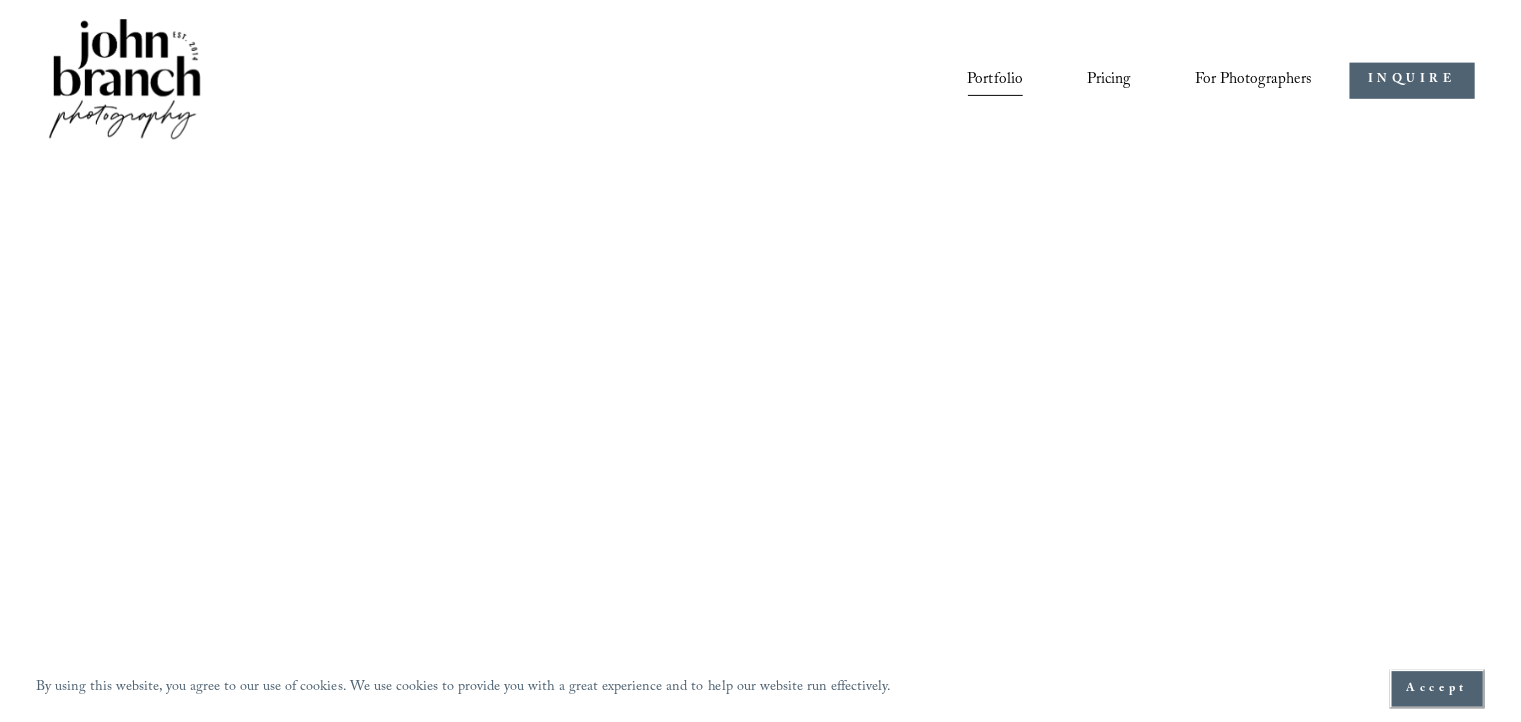 scroll, scrollTop: 0, scrollLeft: 0, axis: both 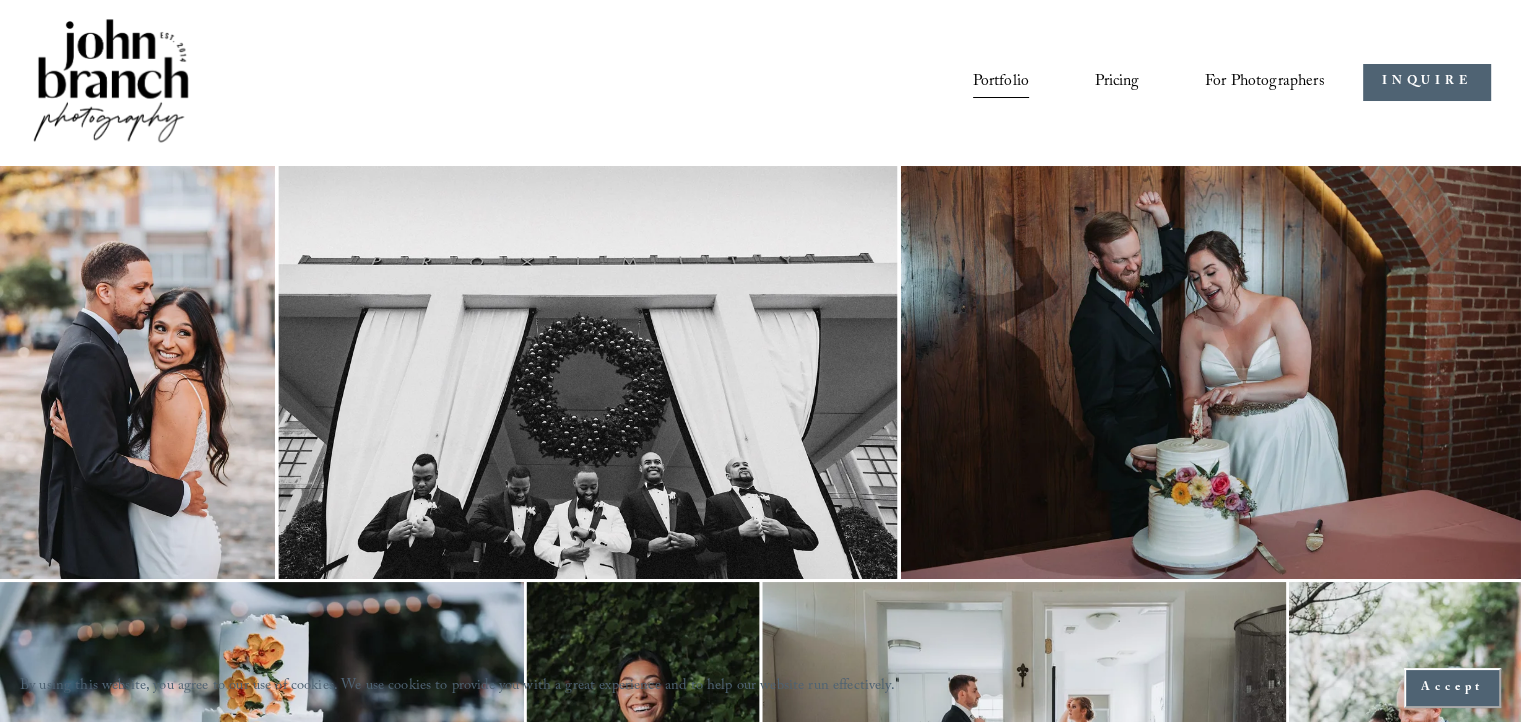 click at bounding box center [111, 82] 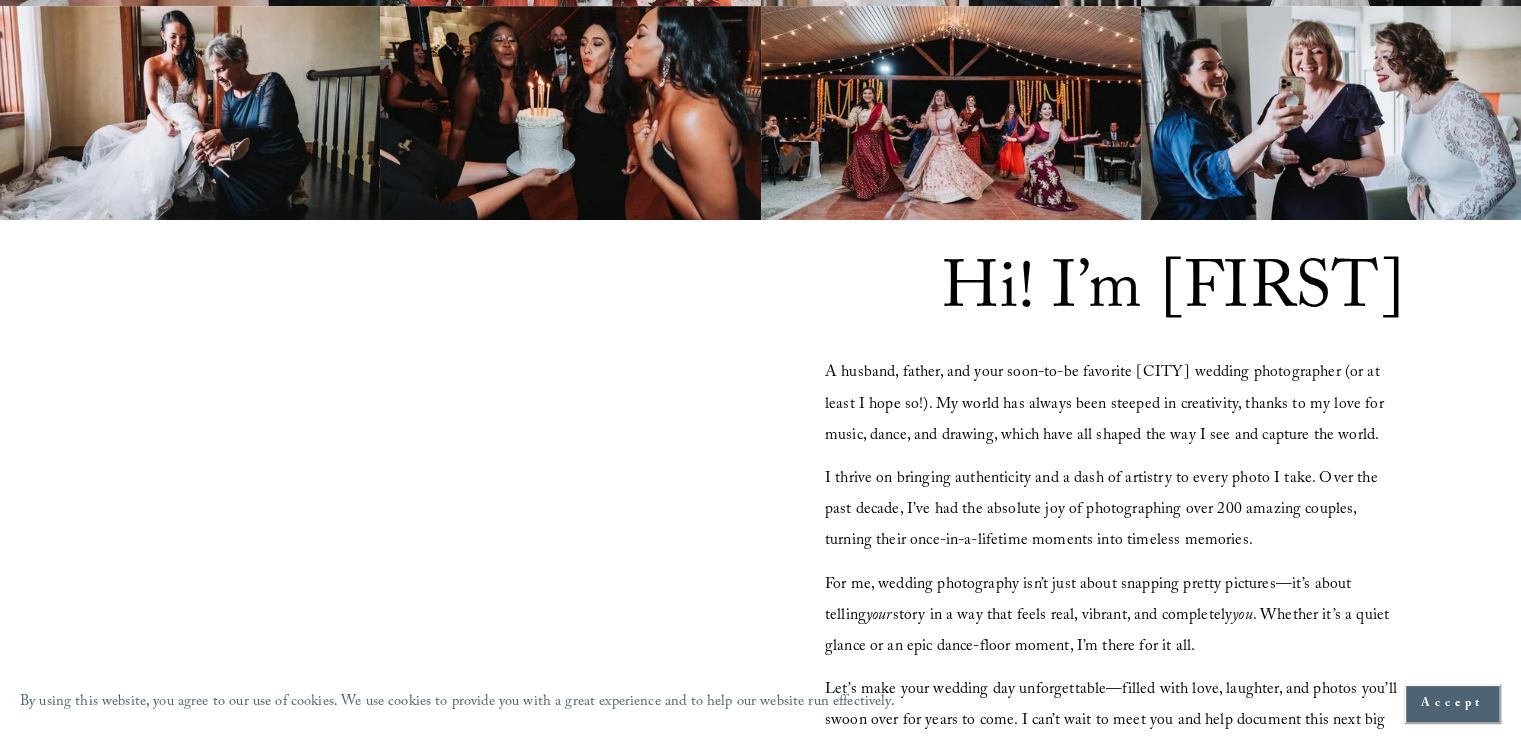 scroll, scrollTop: 1500, scrollLeft: 0, axis: vertical 